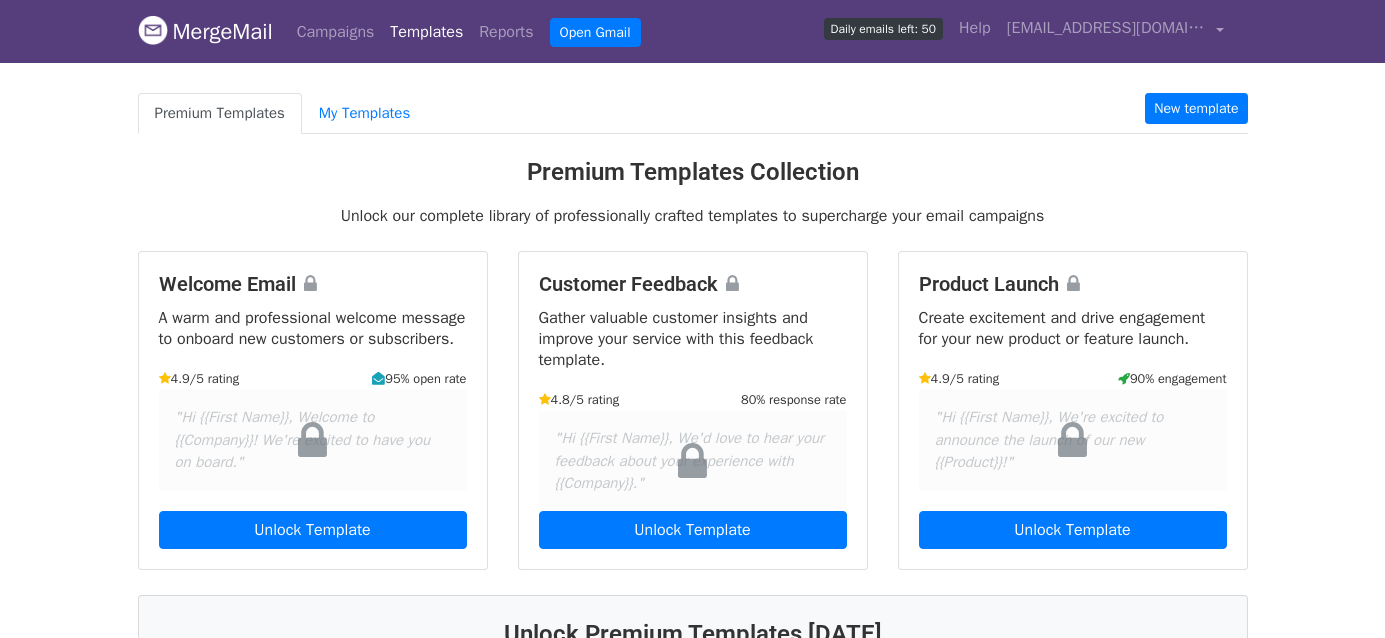 scroll, scrollTop: 0, scrollLeft: 0, axis: both 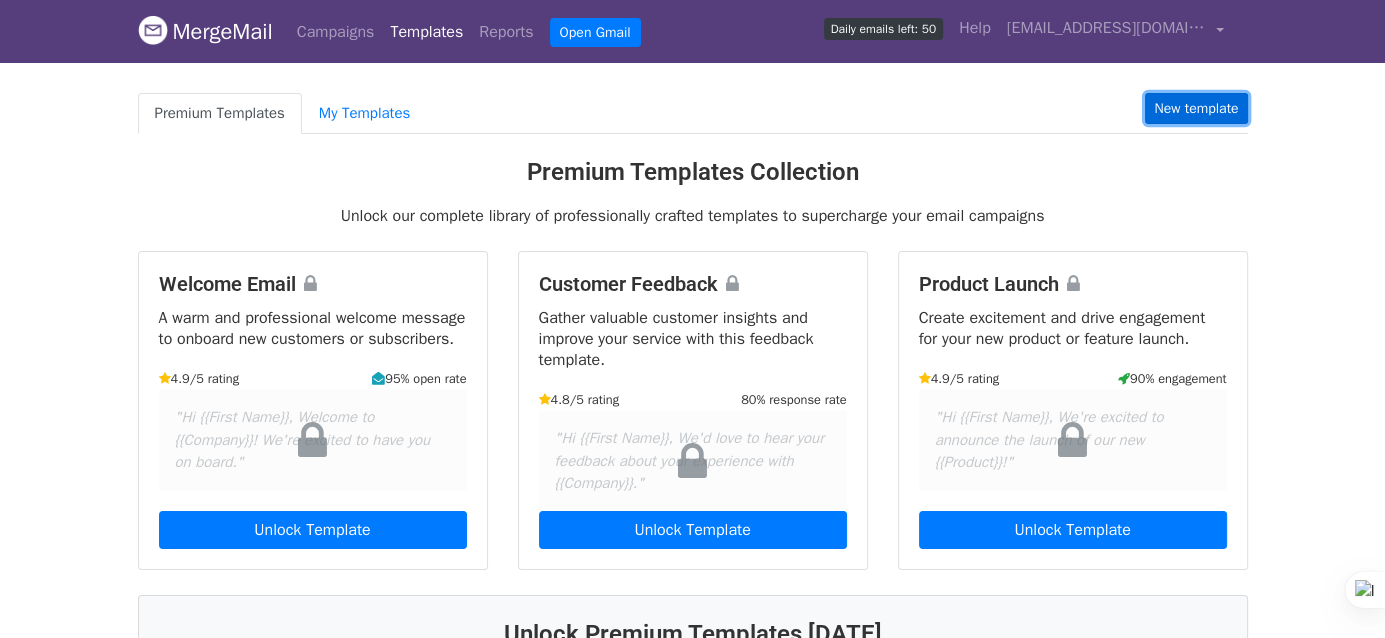 click on "New template" at bounding box center (1196, 108) 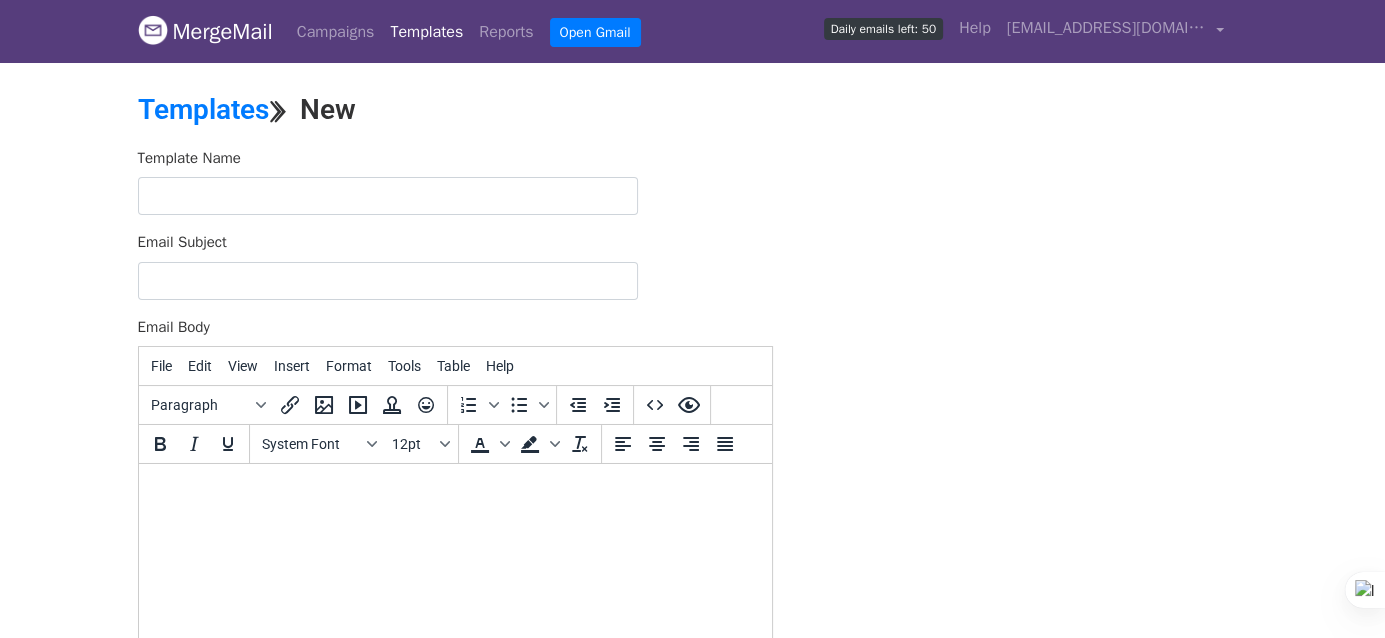 scroll, scrollTop: 0, scrollLeft: 0, axis: both 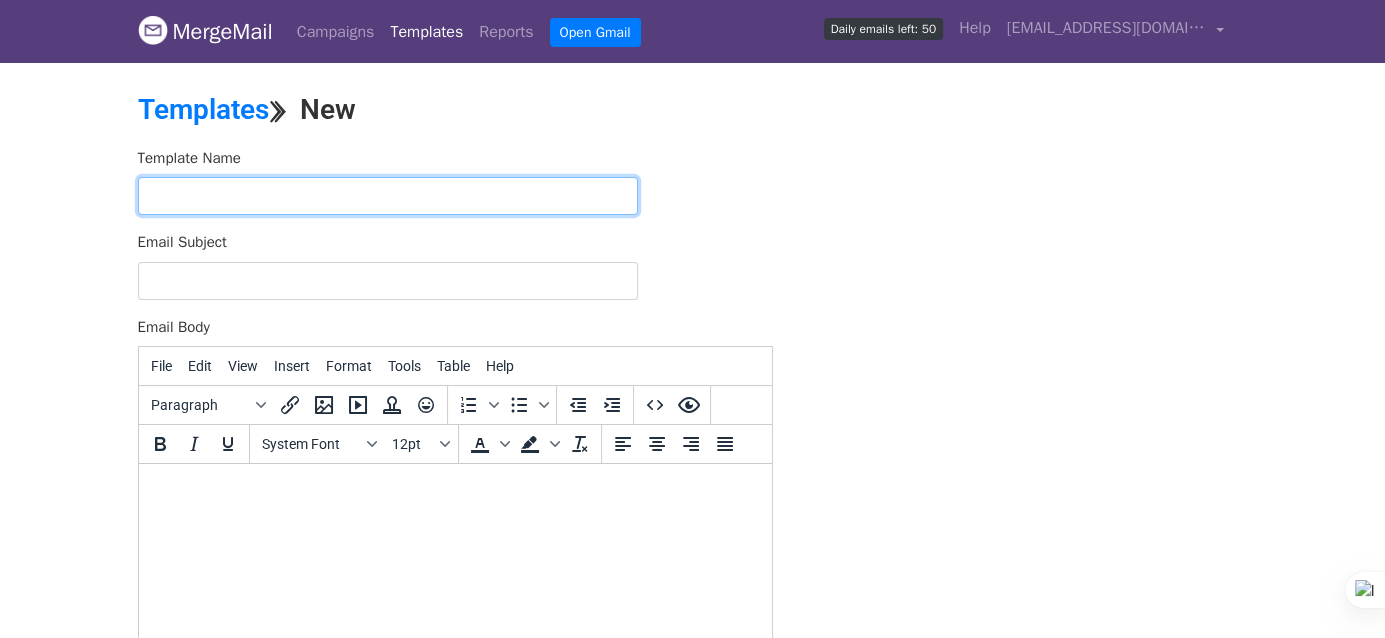click at bounding box center (388, 196) 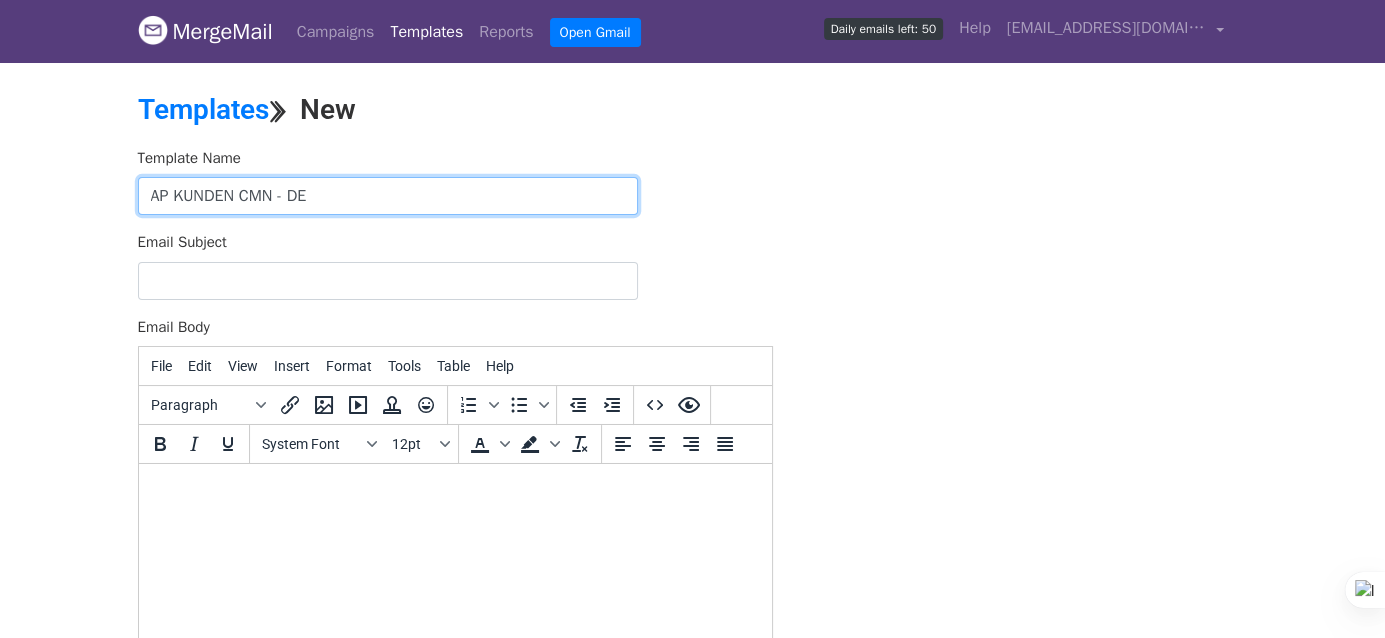 type on "AP KUNDEN CMN - DE" 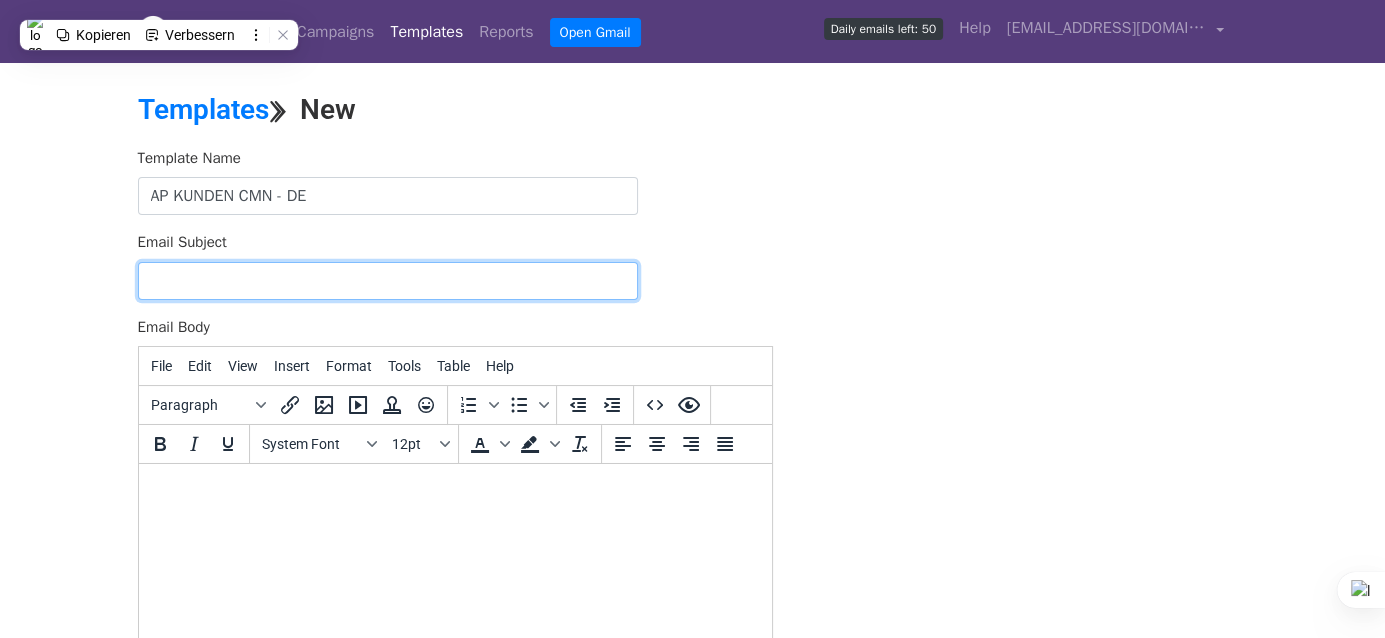 click on "Email Subject" at bounding box center [388, 281] 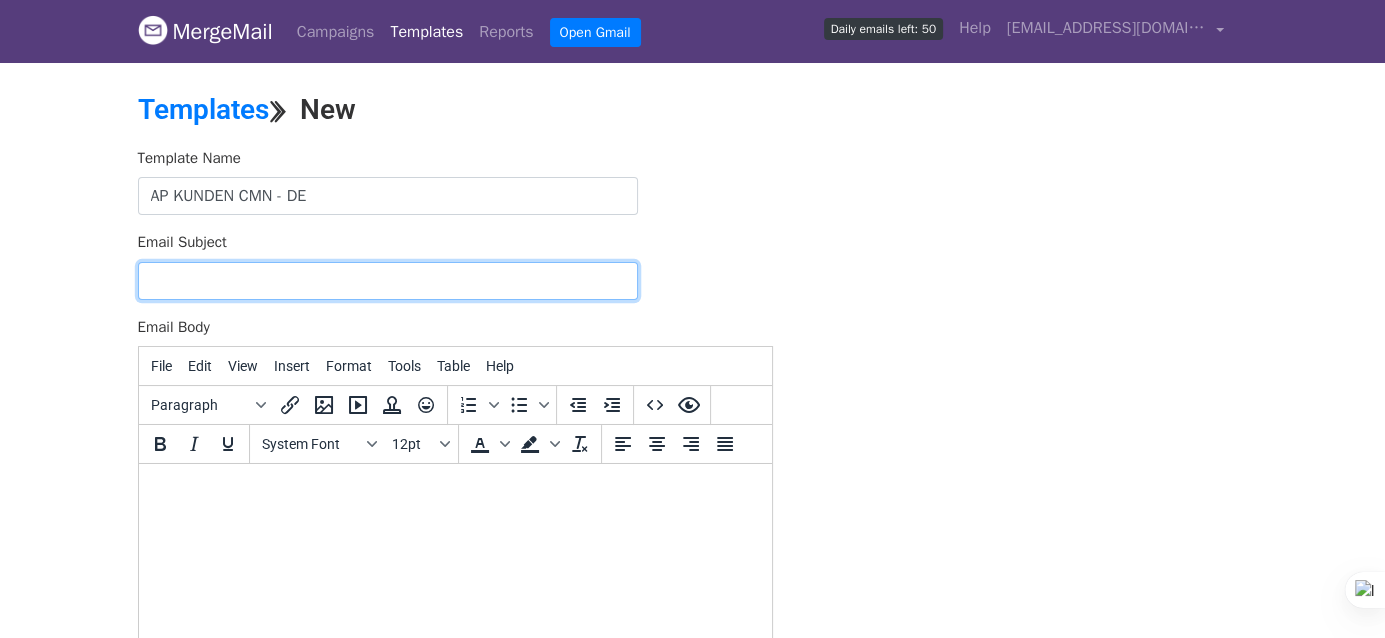 paste on "Grüße von Campomar Nature 🫒 Mediterrane Bio-Genüsse für Ihr Sortiment – direkt aus [GEOGRAPHIC_DATA]!" 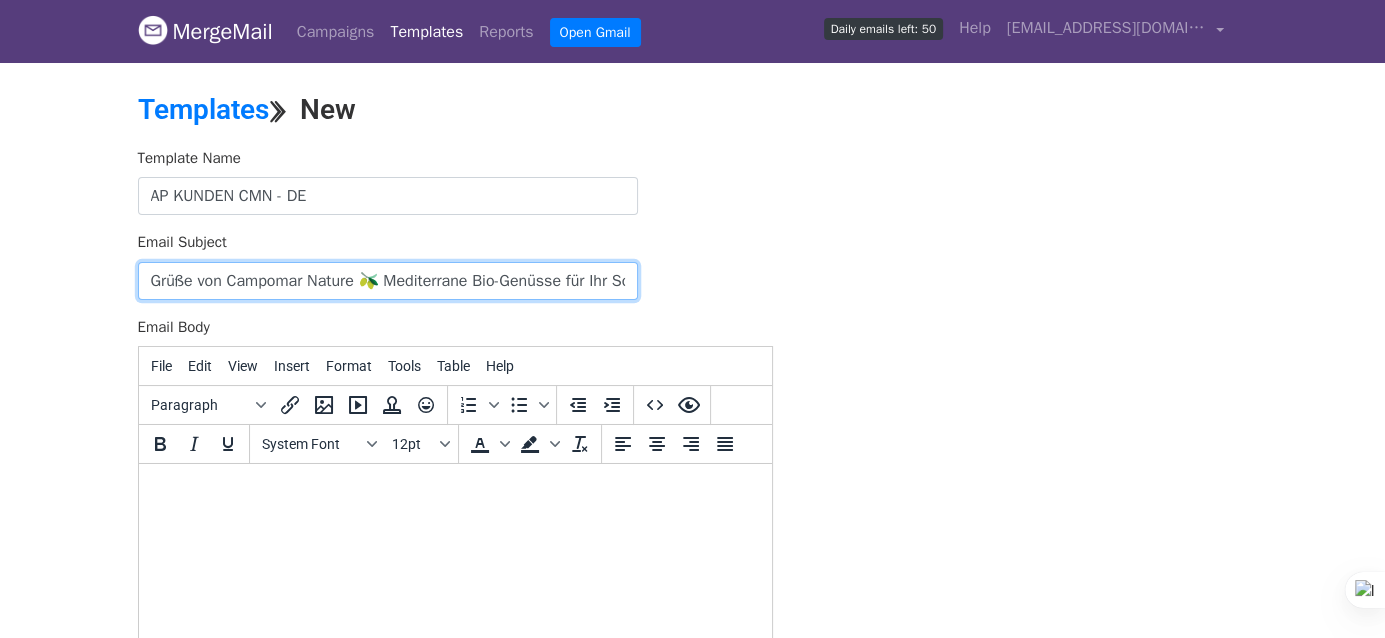 scroll, scrollTop: 0, scrollLeft: 215, axis: horizontal 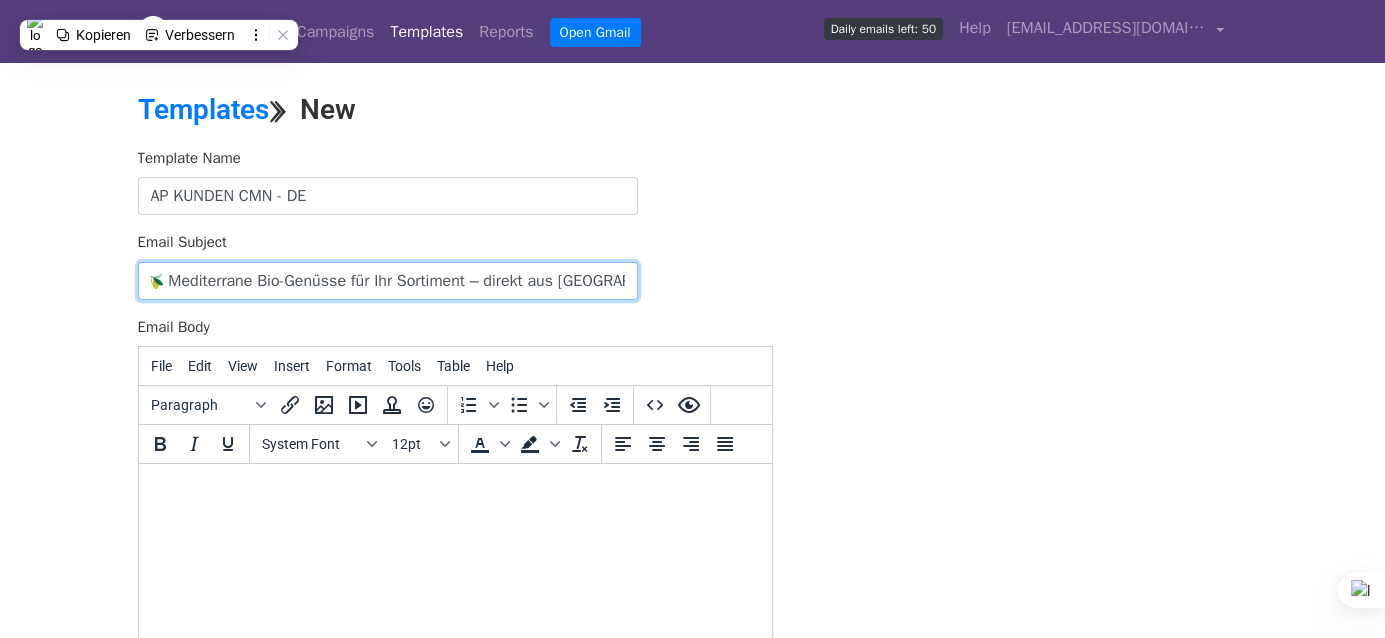 type on "Grüße von Campomar Nature 🫒 Mediterrane Bio-Genüsse für Ihr Sortiment – direkt aus [GEOGRAPHIC_DATA]!" 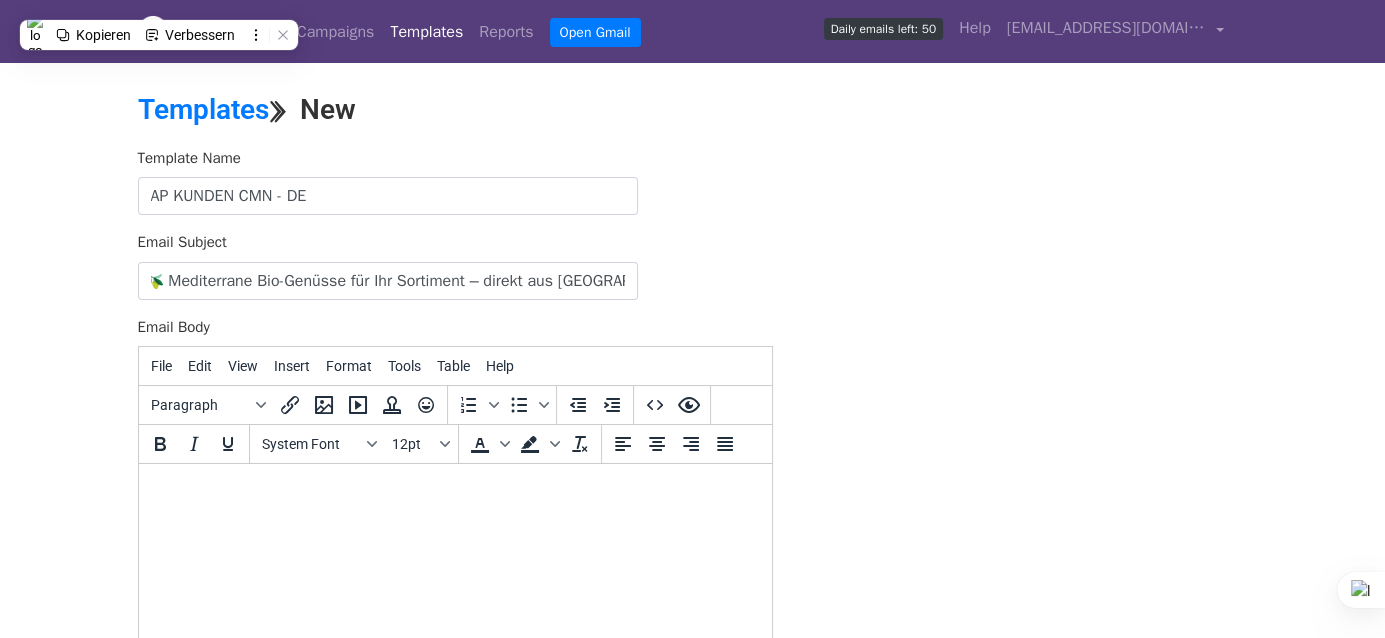 click at bounding box center (454, 491) 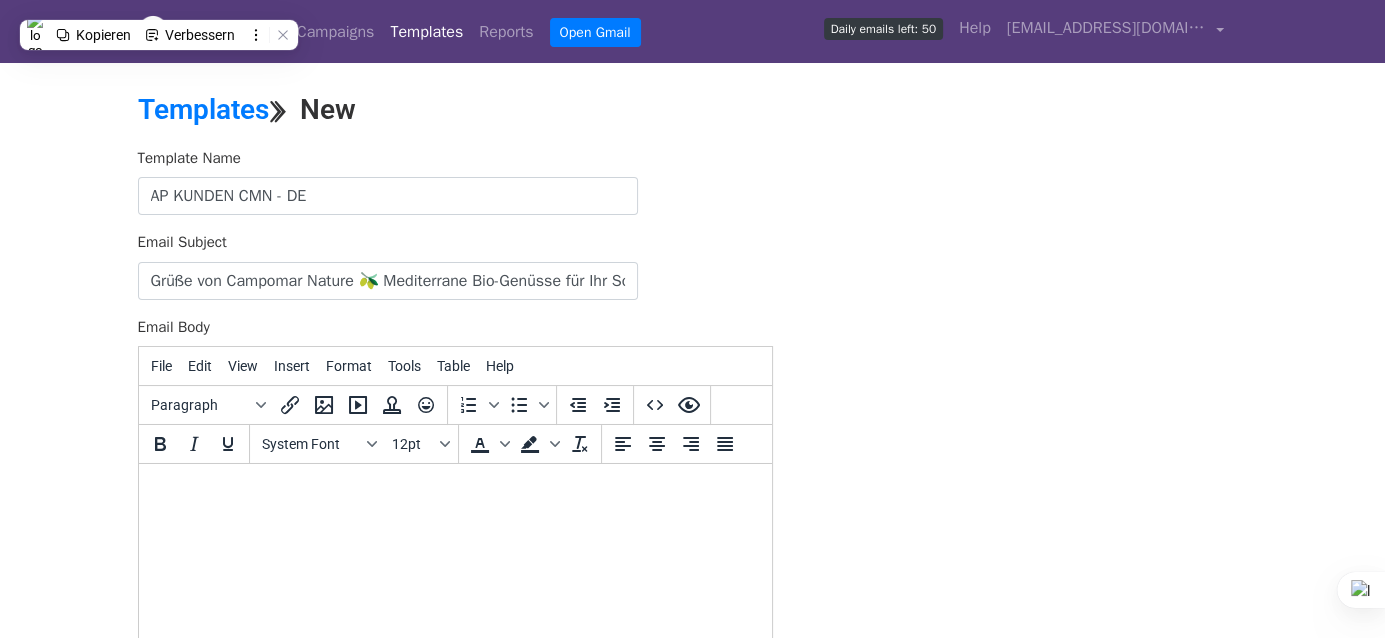 paste 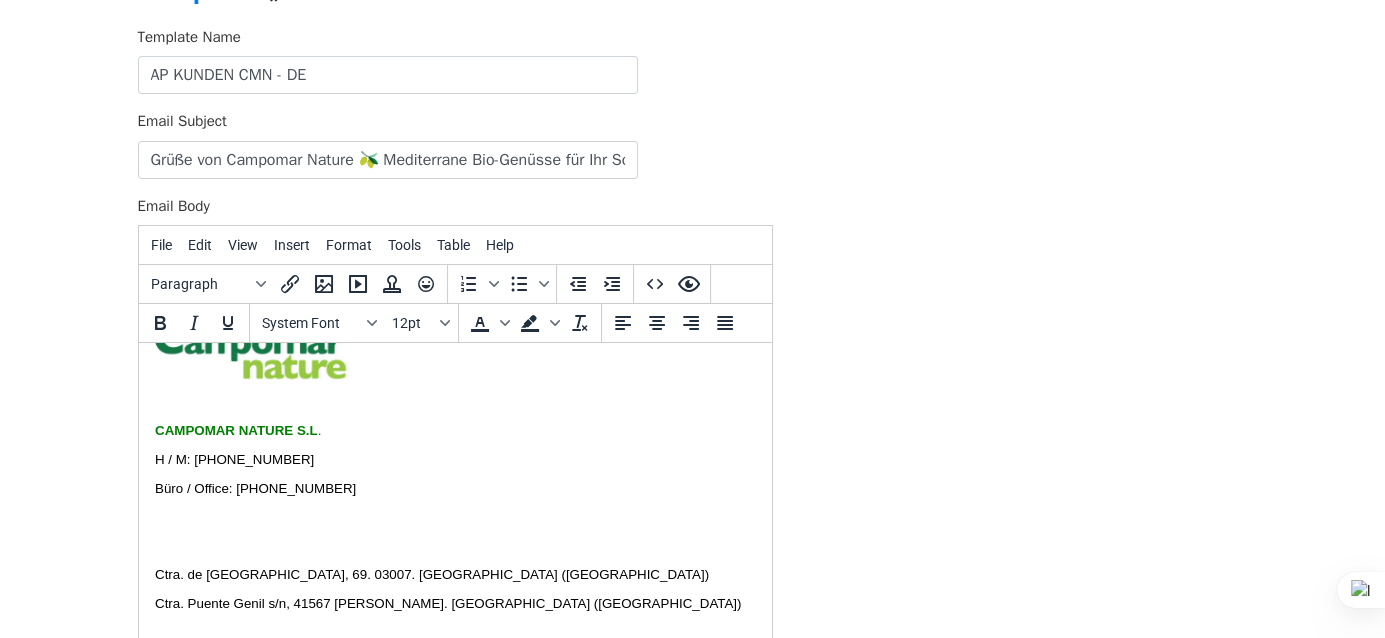 scroll, scrollTop: 372, scrollLeft: 0, axis: vertical 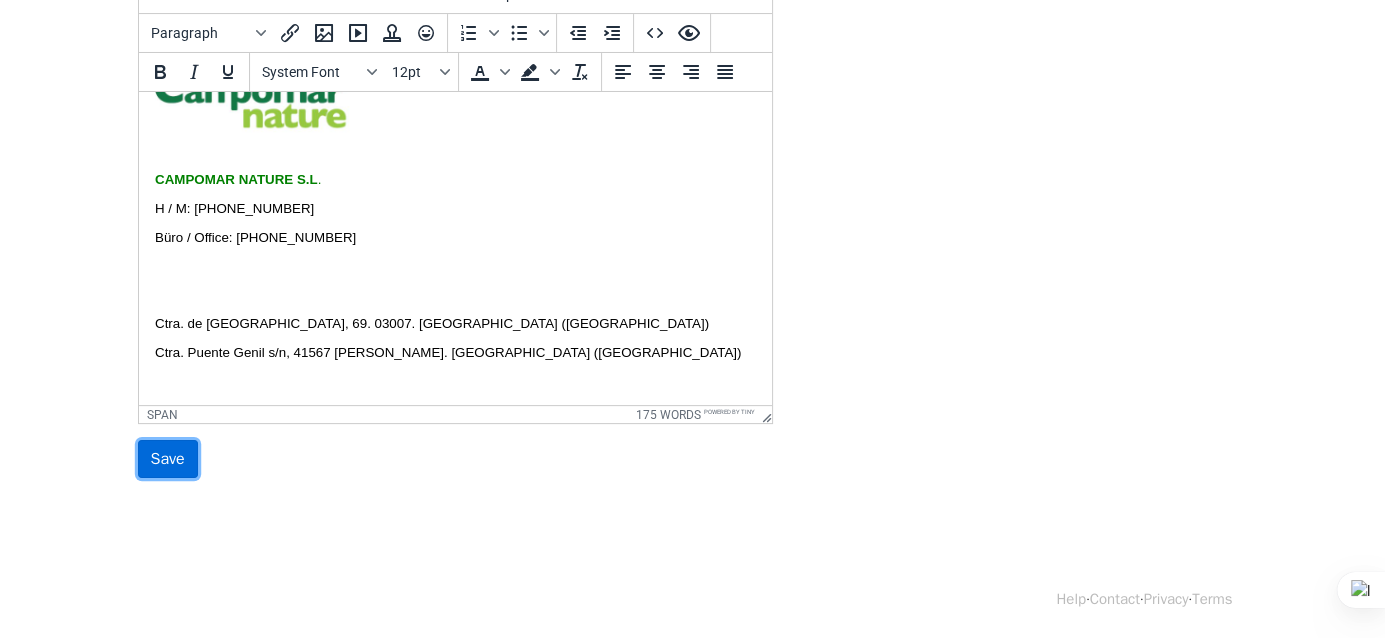 click on "Save" at bounding box center [168, 459] 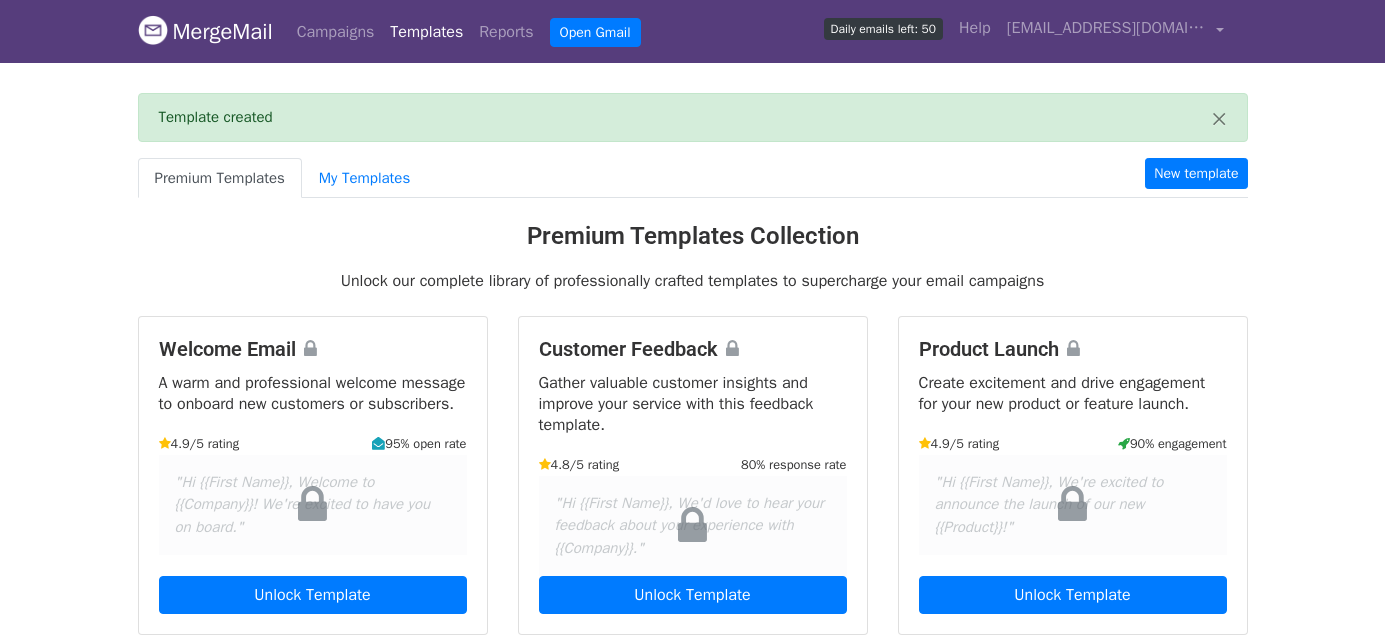 scroll, scrollTop: 0, scrollLeft: 0, axis: both 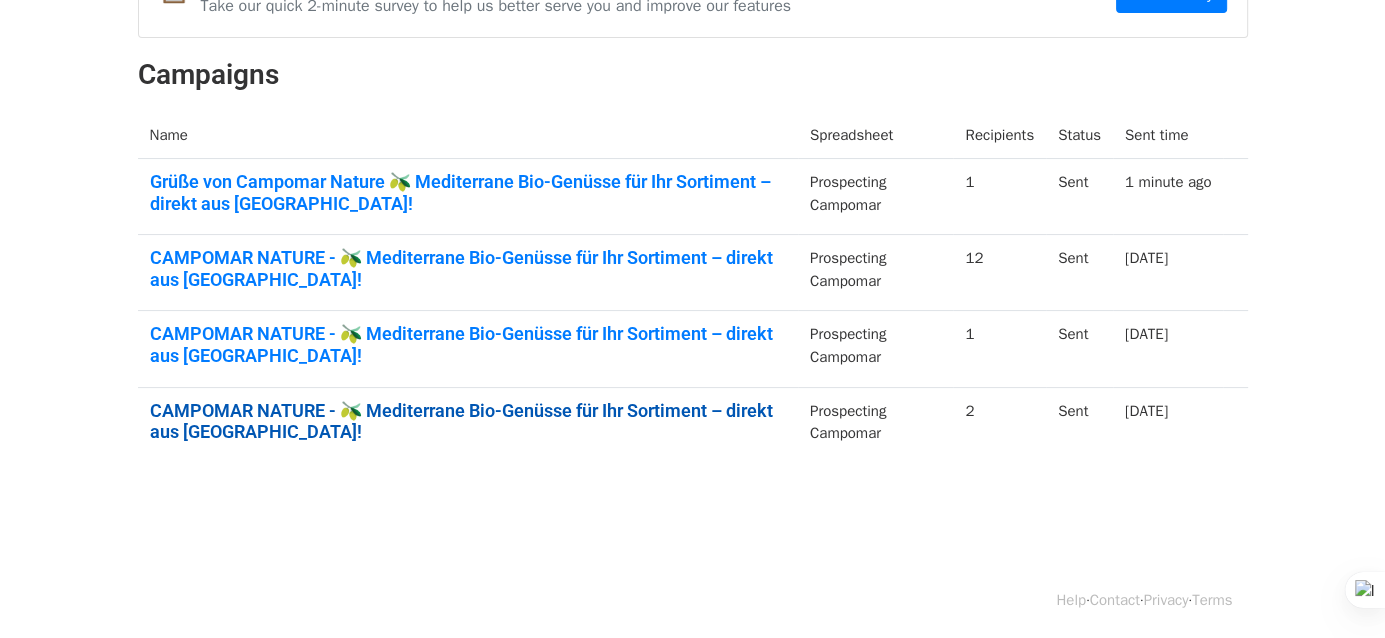 click on "CAMPOMAR NATURE - 🫒 Mediterrane Bio-Genüsse für Ihr Sortiment – direkt aus [GEOGRAPHIC_DATA]!" at bounding box center [468, 421] 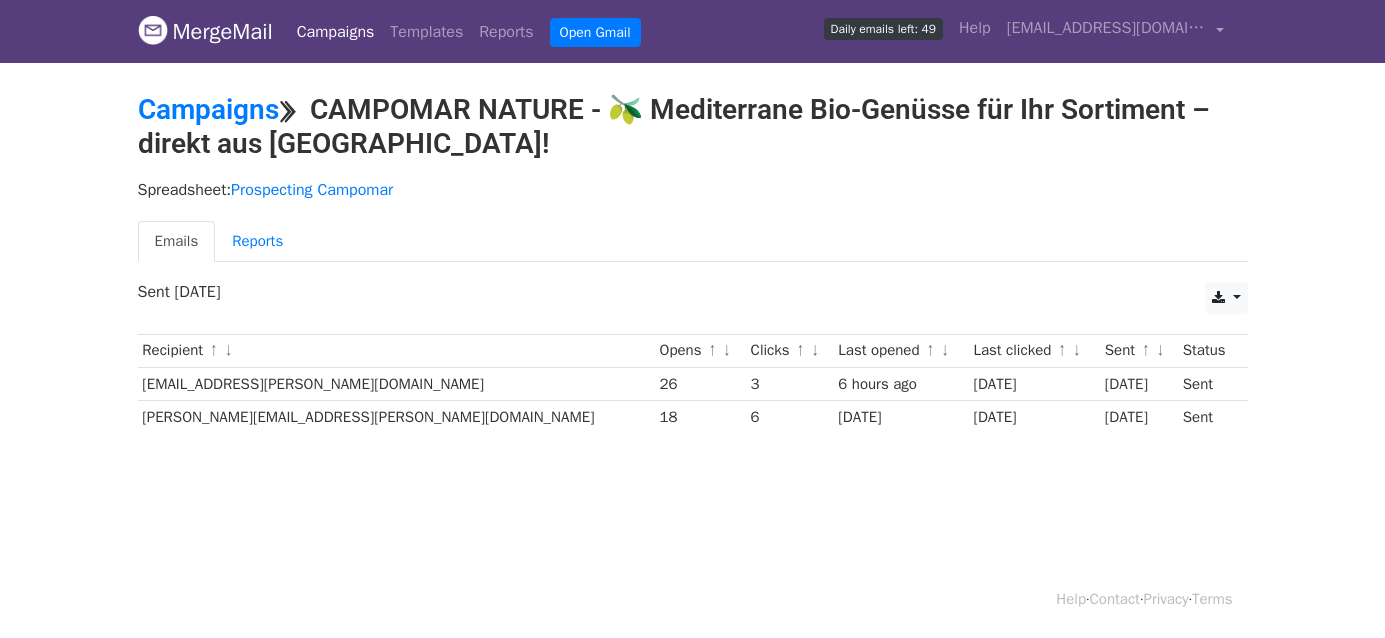 scroll, scrollTop: 0, scrollLeft: 0, axis: both 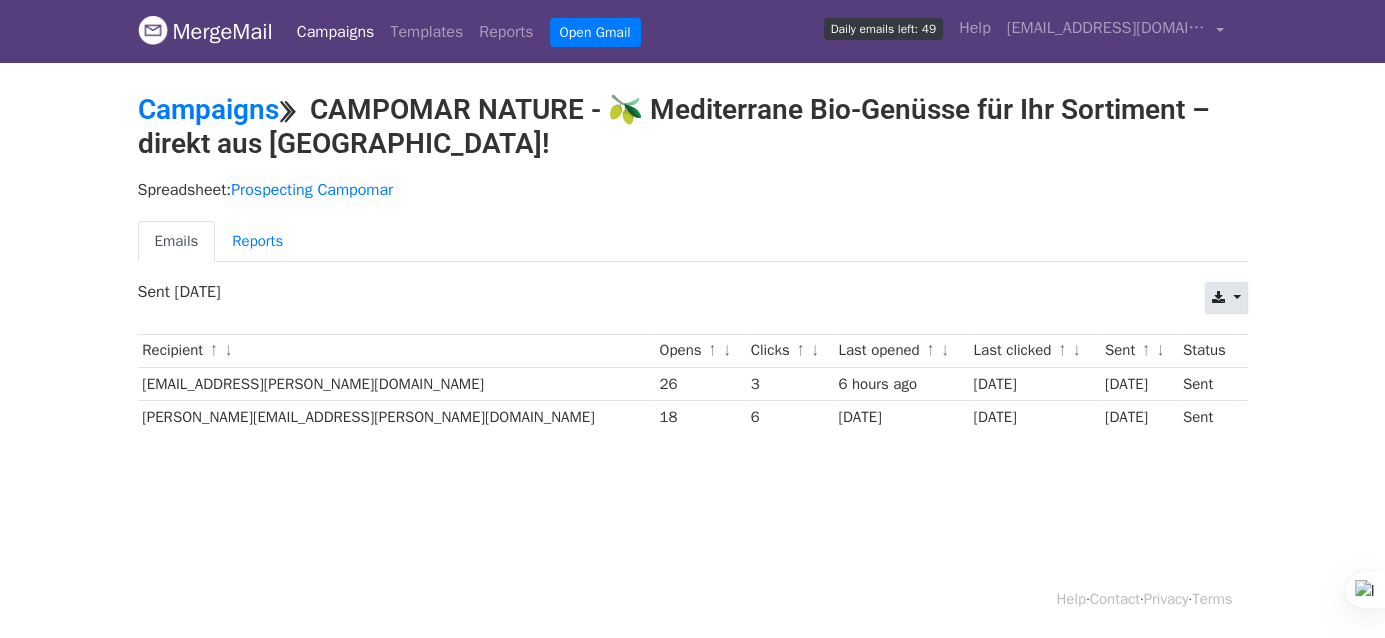 click at bounding box center (1226, 298) 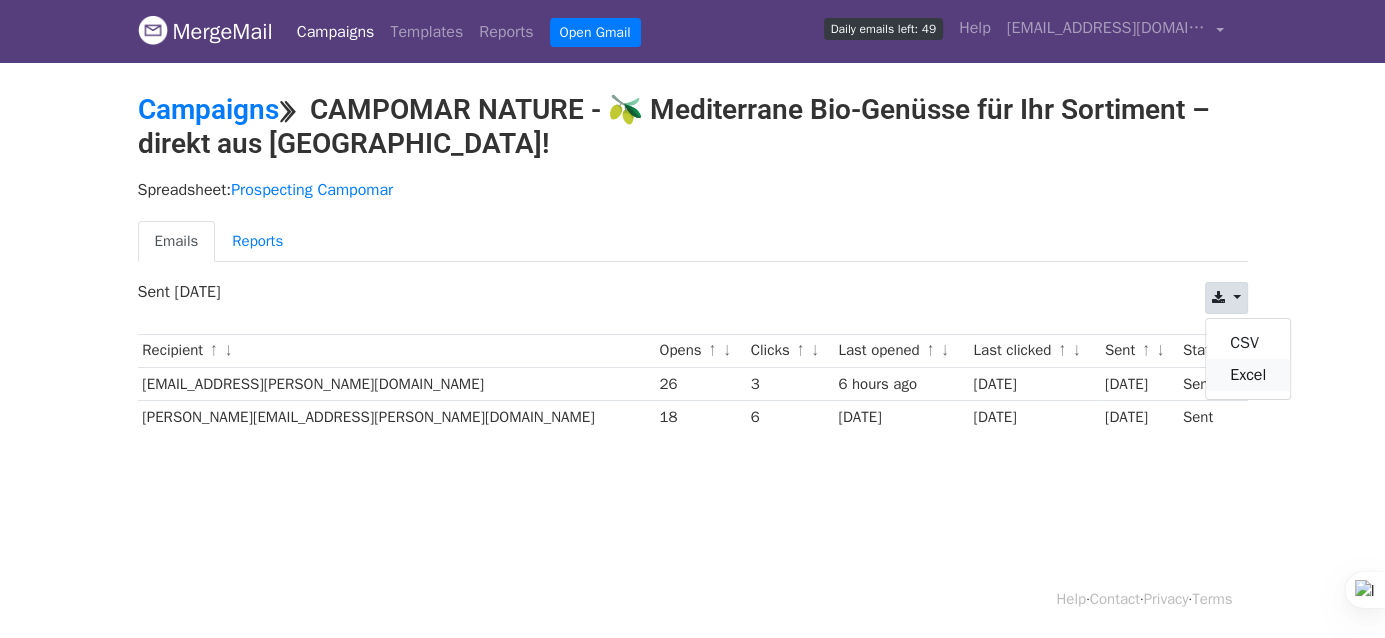 click on "Excel" at bounding box center (1248, 375) 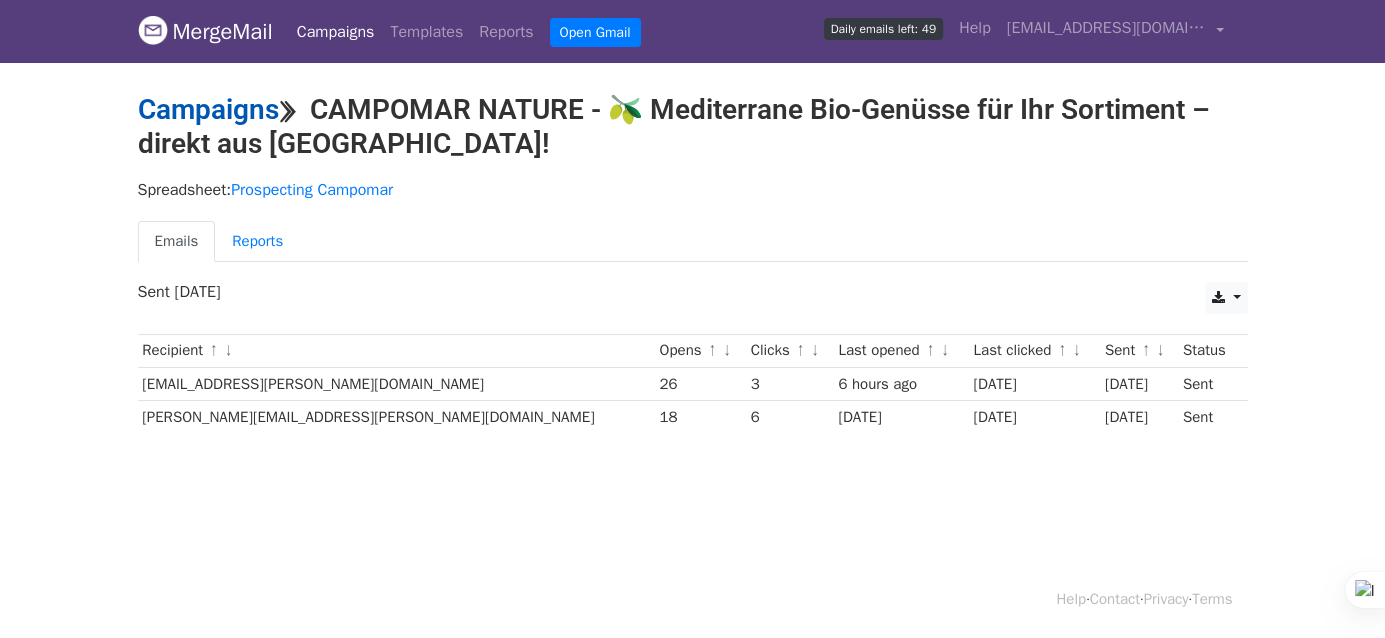 click on "Campaigns" at bounding box center (208, 109) 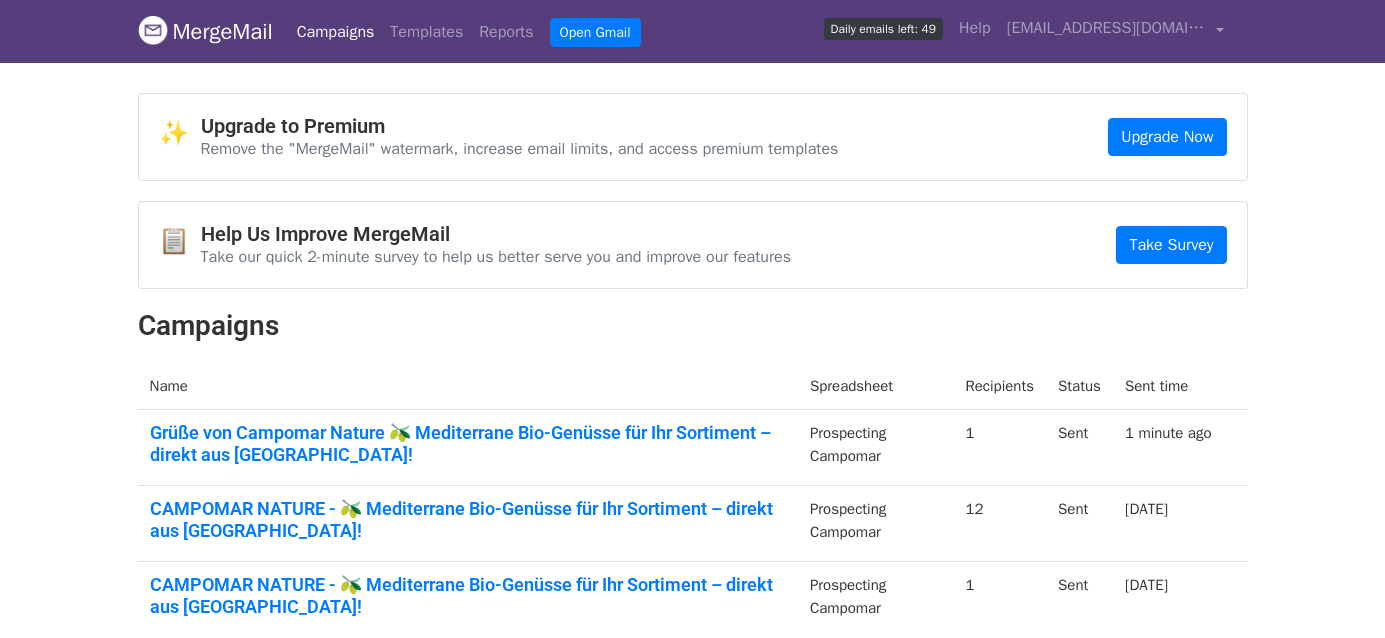scroll, scrollTop: 0, scrollLeft: 0, axis: both 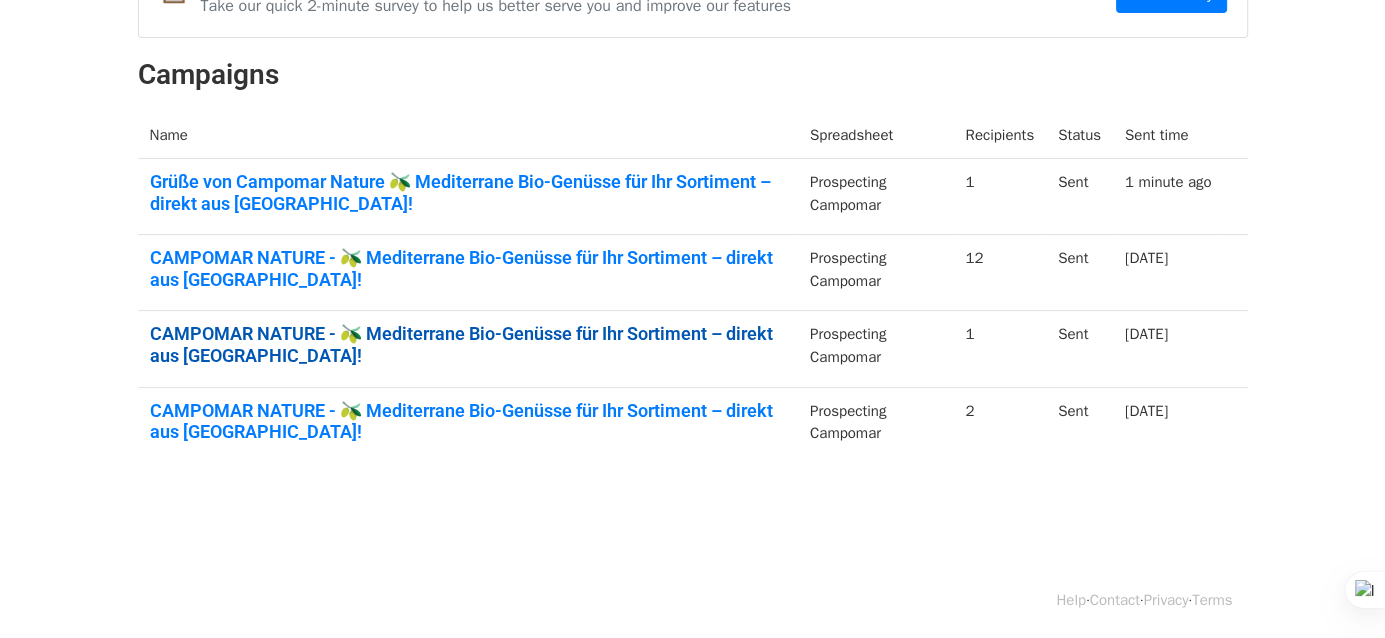 click on "CAMPOMAR NATURE - 🫒 Mediterrane Bio-Genüsse für Ihr Sortiment – direkt aus [GEOGRAPHIC_DATA]!" at bounding box center [468, 344] 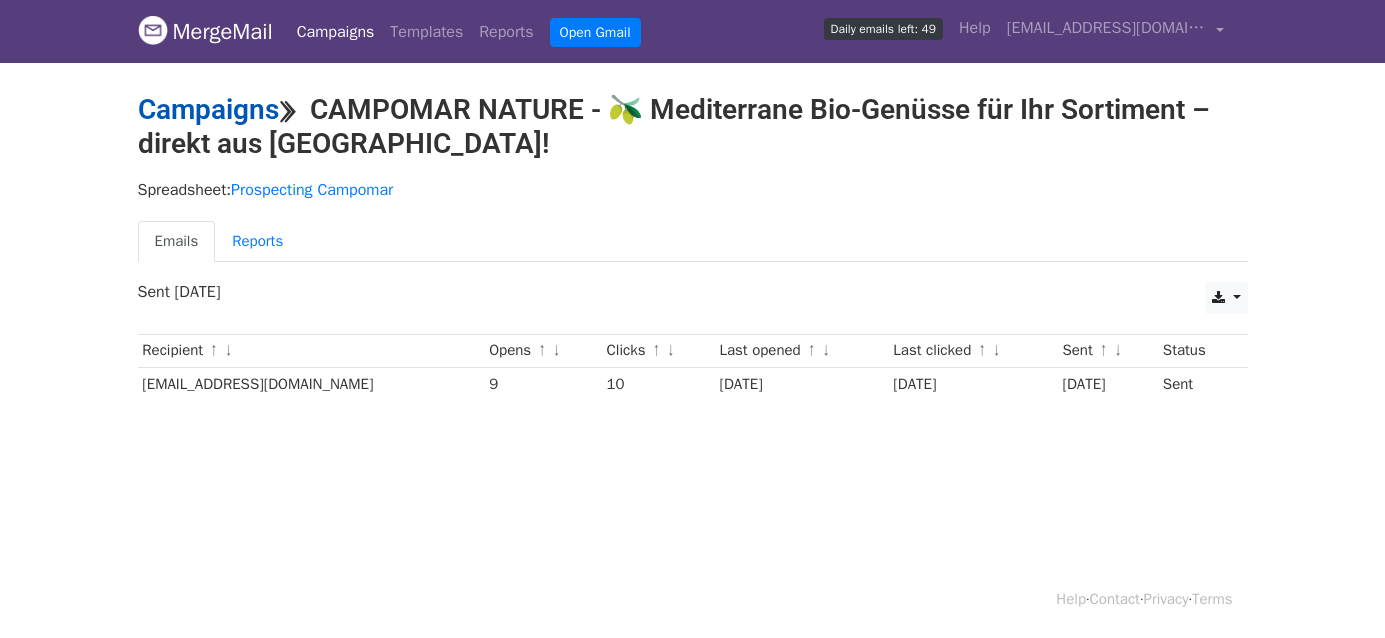 scroll, scrollTop: 0, scrollLeft: 0, axis: both 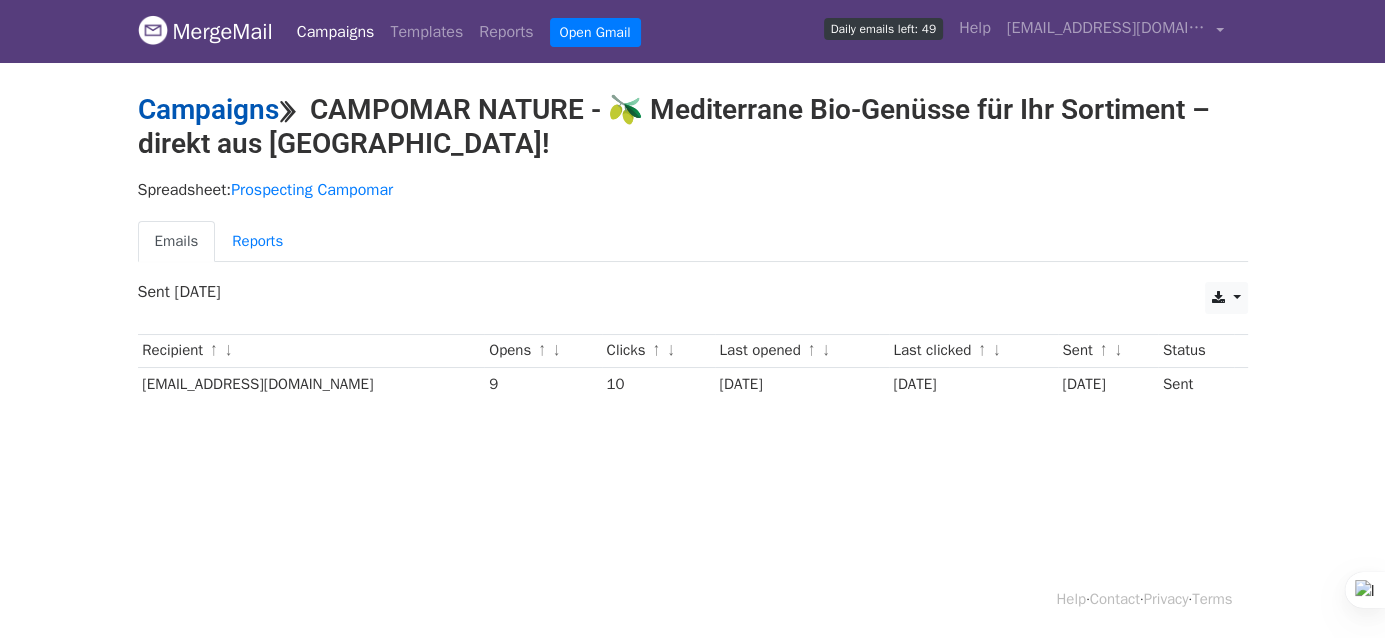 click on "Campaigns" at bounding box center (208, 109) 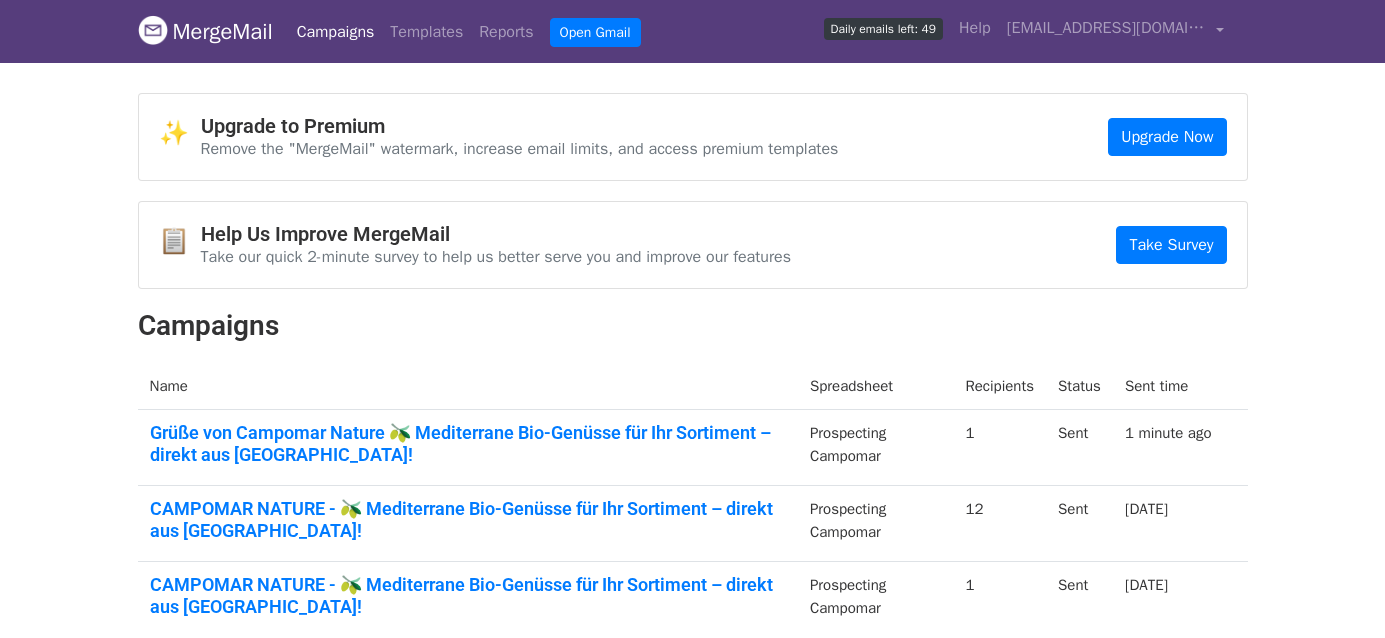 scroll, scrollTop: 200, scrollLeft: 0, axis: vertical 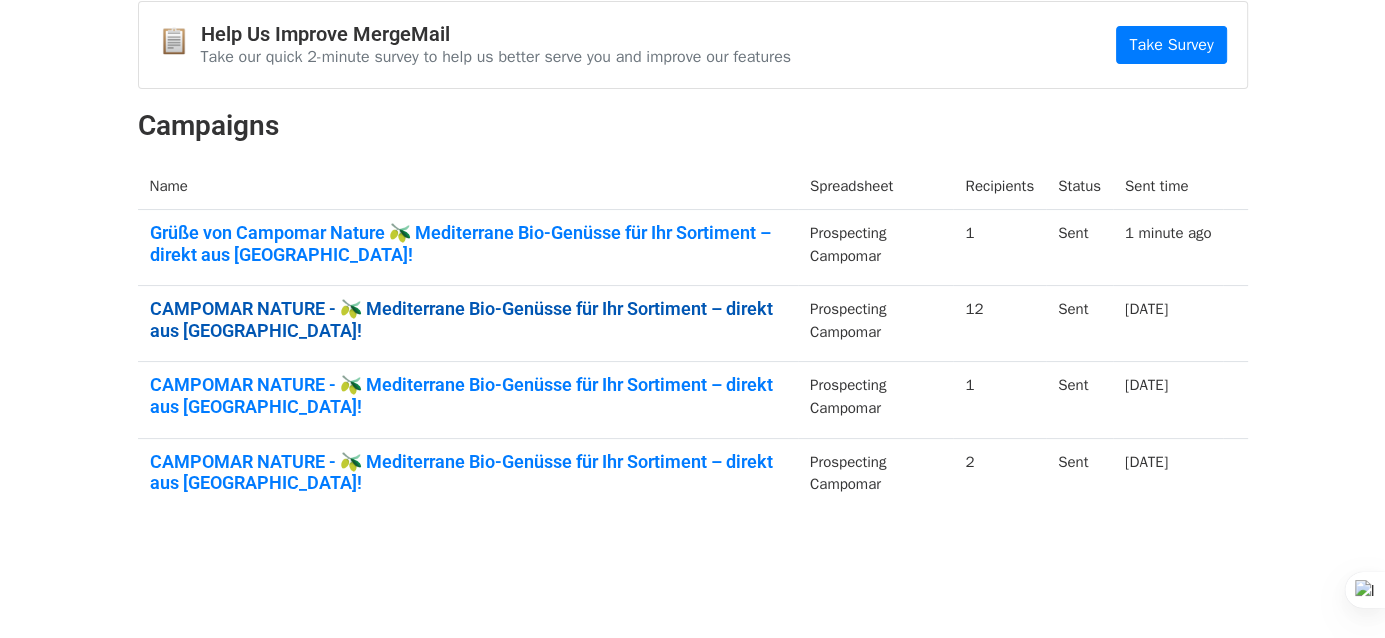 click on "CAMPOMAR NATURE - 🫒 Mediterrane Bio-Genüsse für Ihr Sortiment – direkt aus Spanien!" at bounding box center (468, 319) 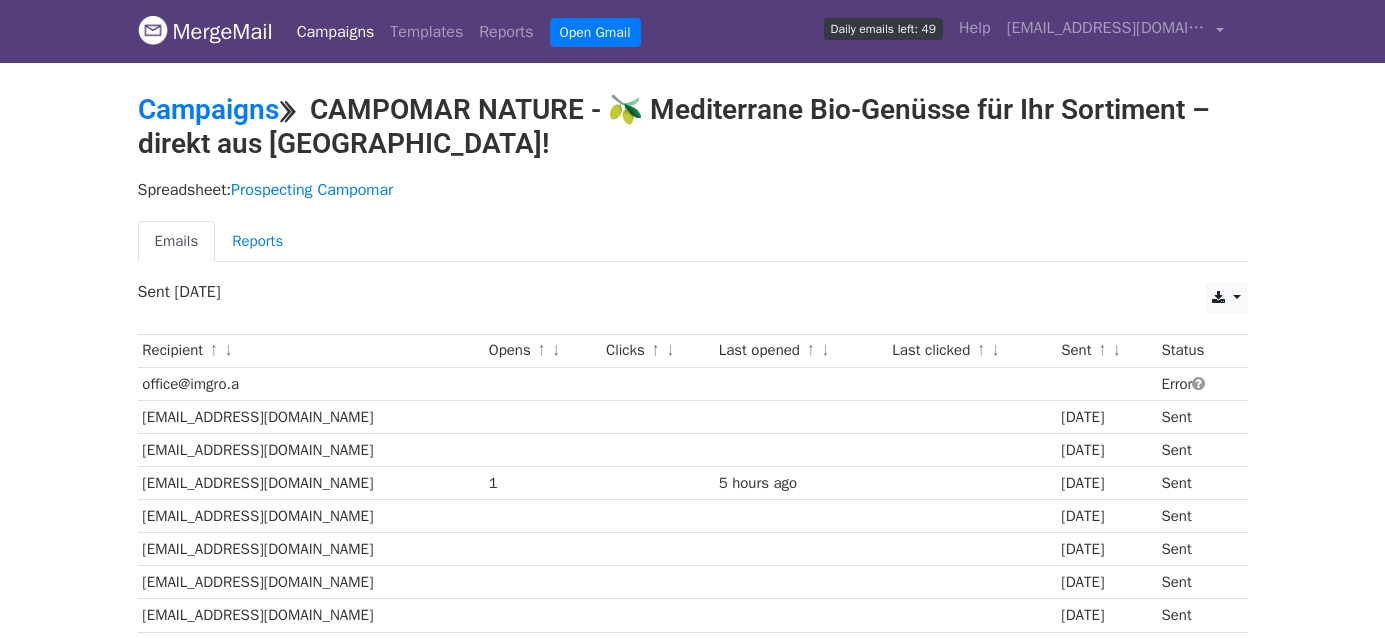 scroll, scrollTop: 0, scrollLeft: 0, axis: both 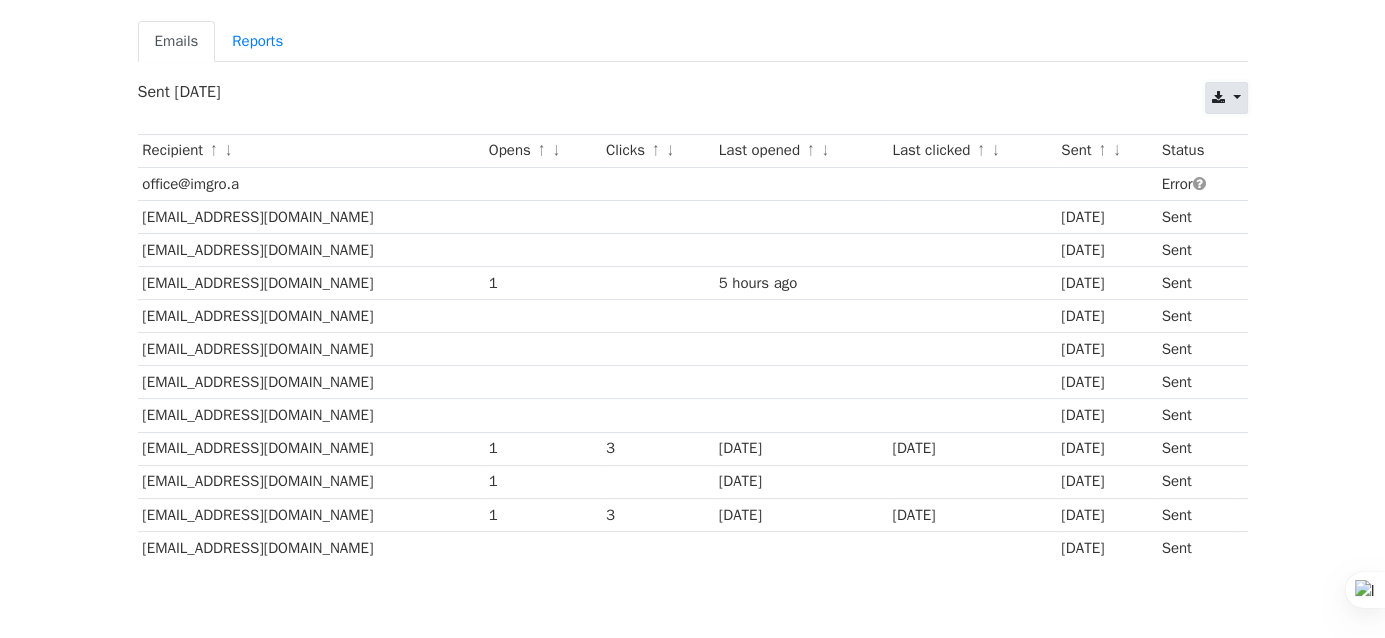 click at bounding box center (1226, 98) 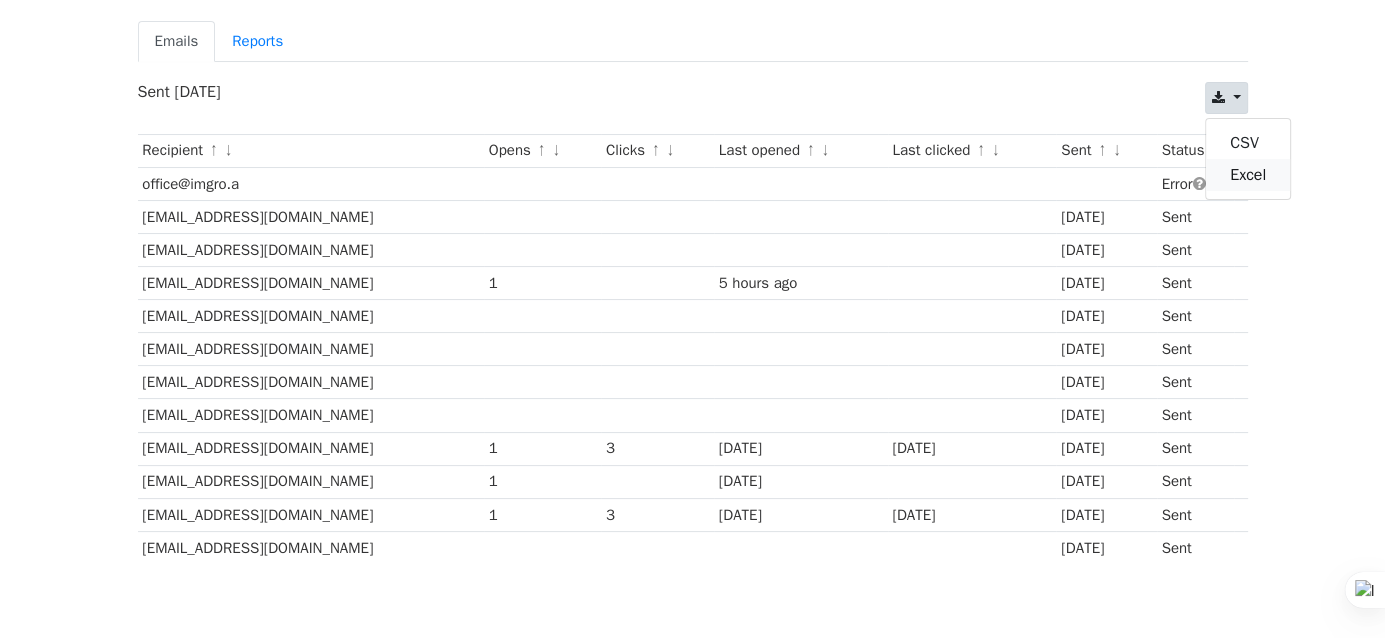 click on "Excel" at bounding box center (1248, 175) 